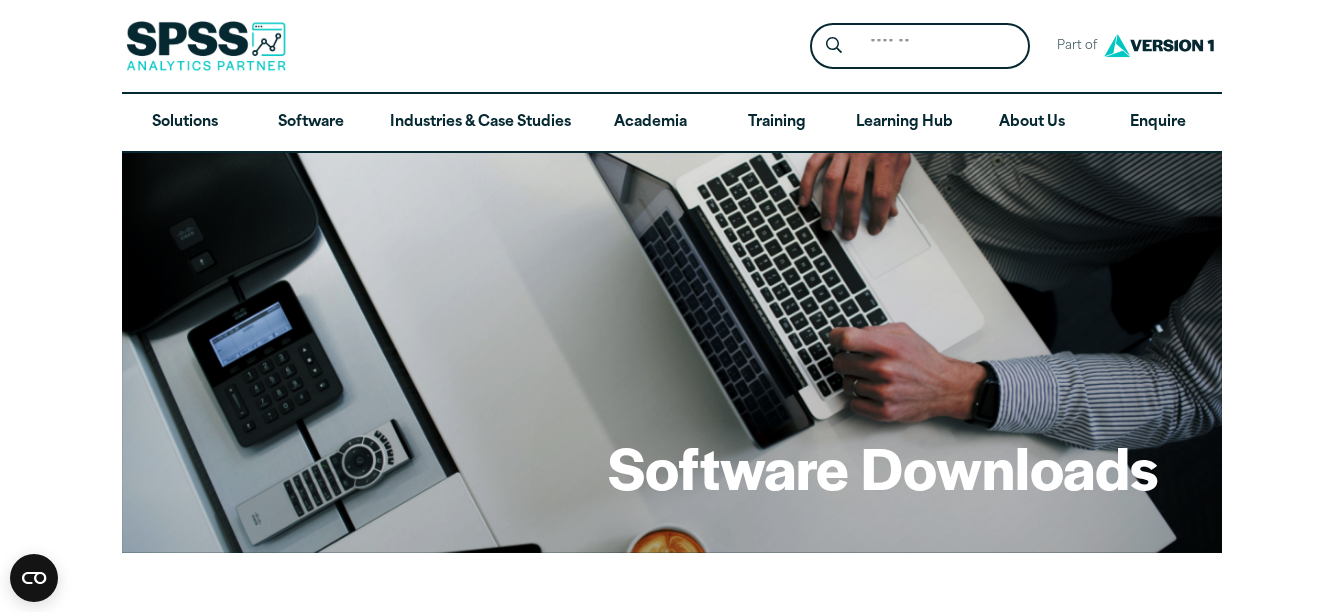scroll, scrollTop: 1733, scrollLeft: 0, axis: vertical 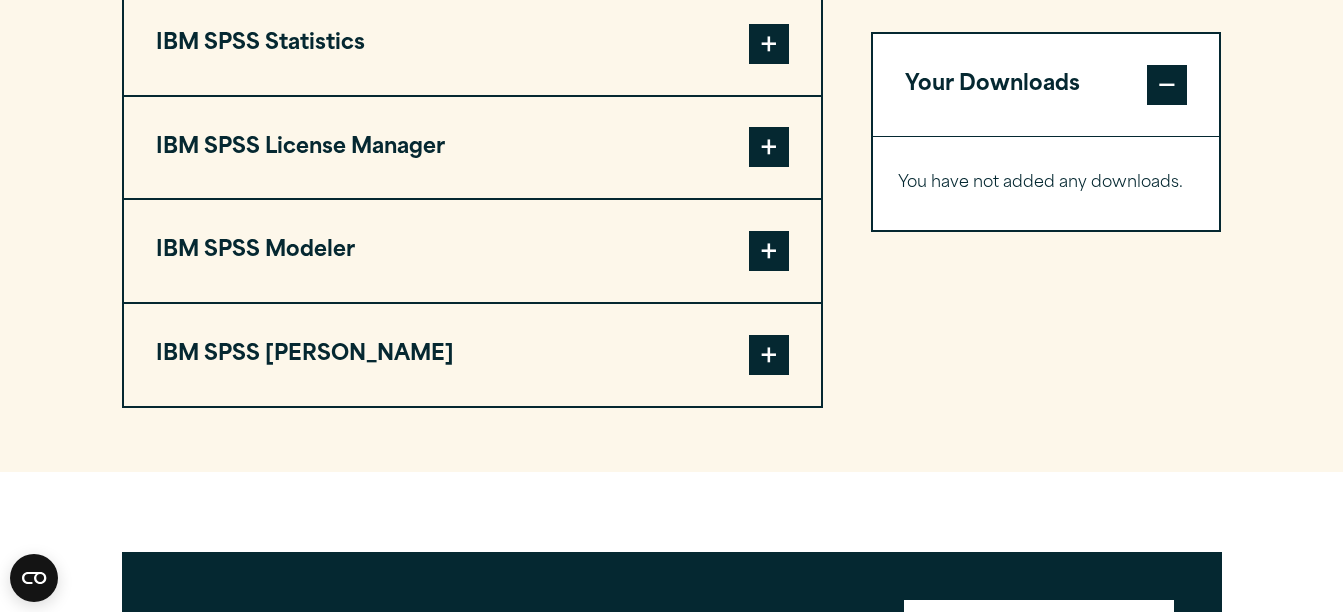 click at bounding box center [769, 44] 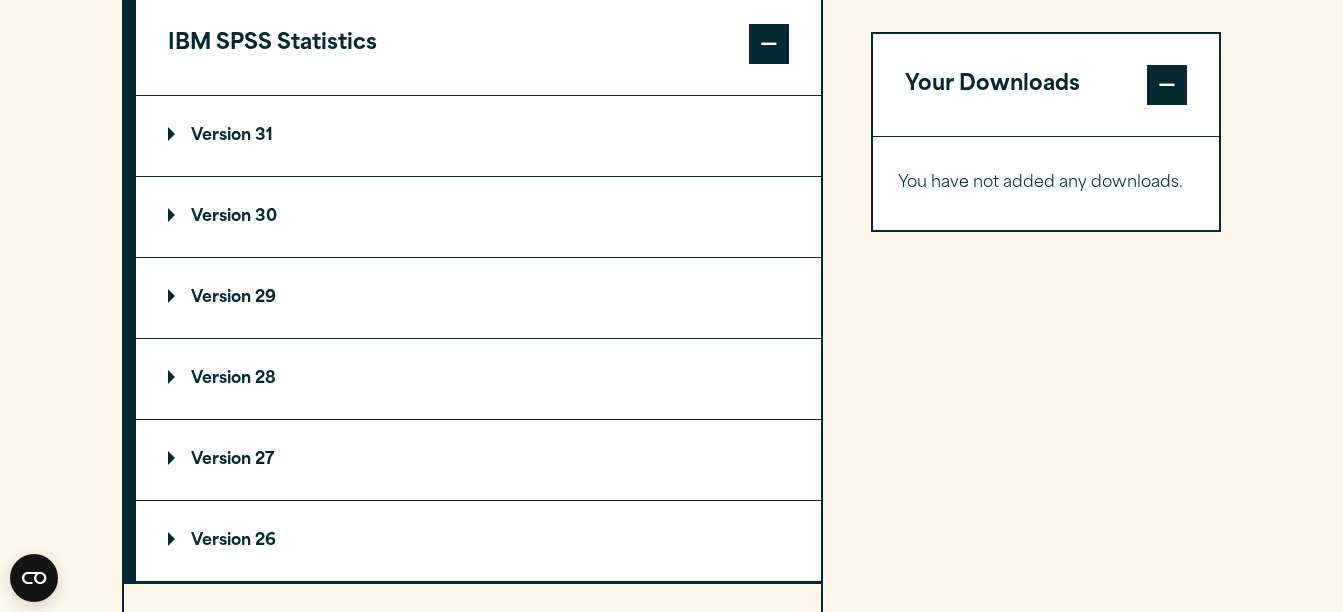 click on "Version 29" at bounding box center [222, 298] 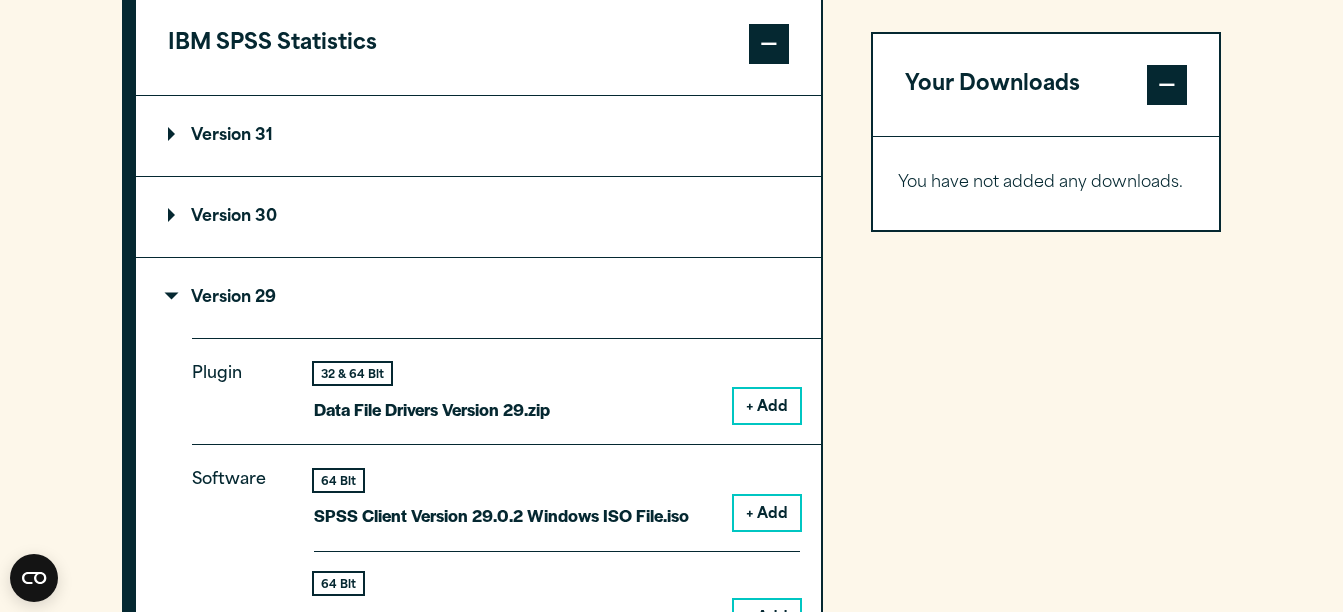 click on "+ Add" at bounding box center (767, 513) 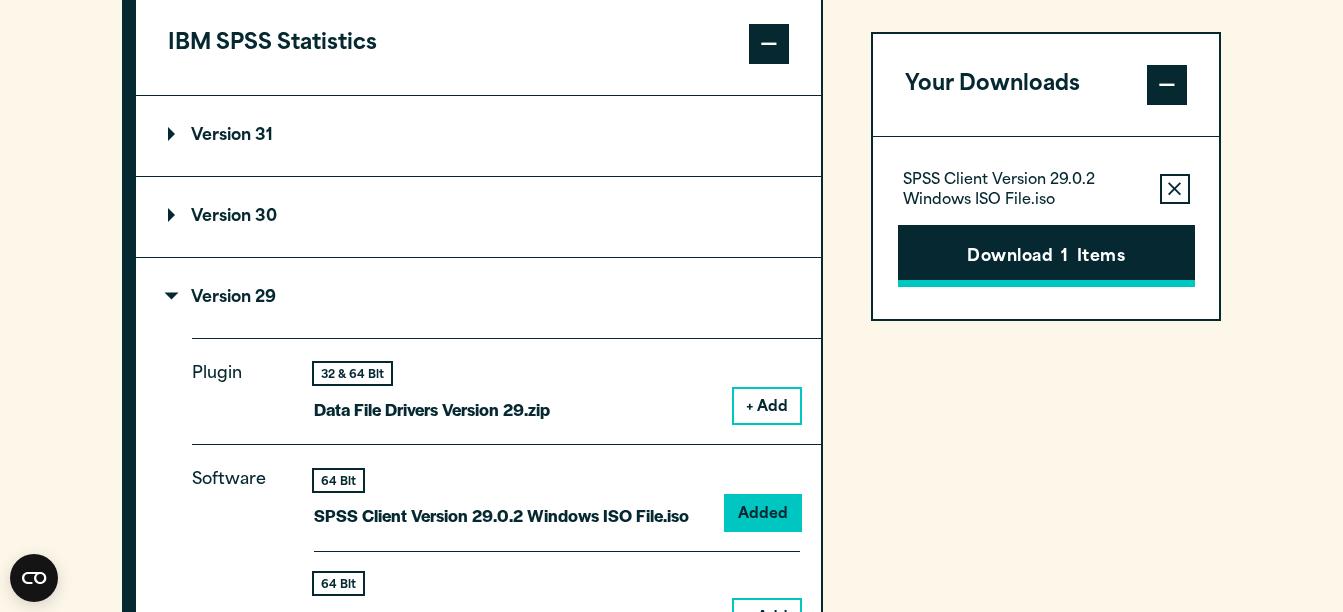 click on "Download  1  Items" at bounding box center [1046, 256] 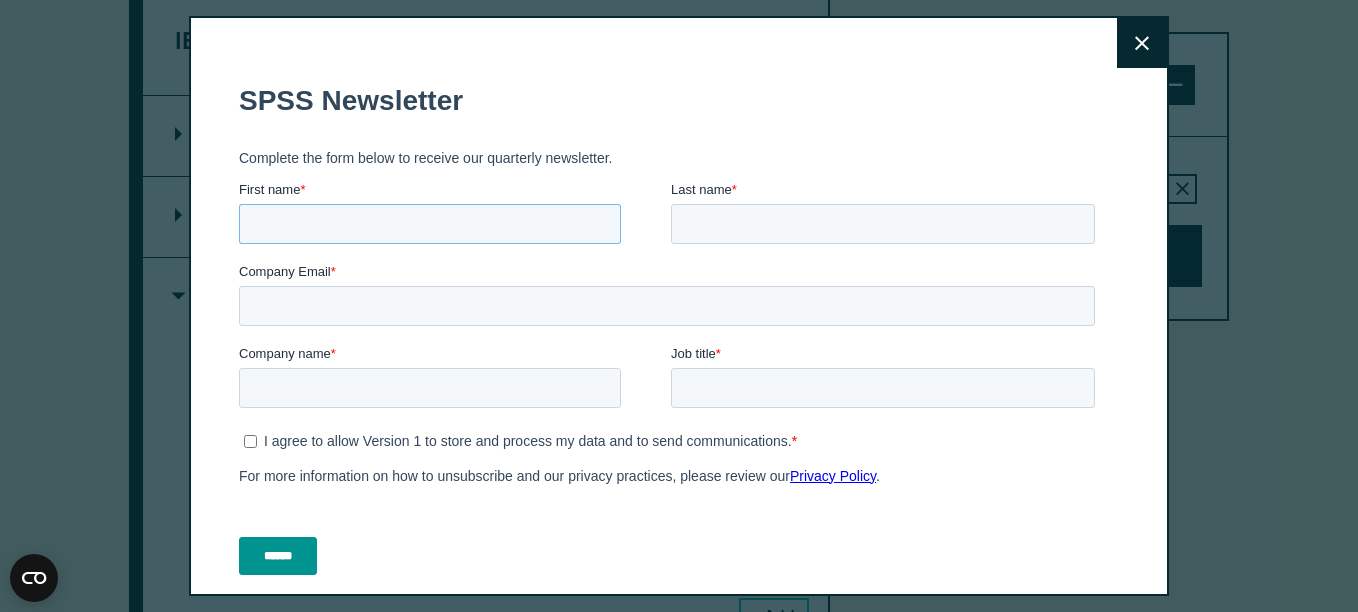 click on "First name *" at bounding box center [430, 224] 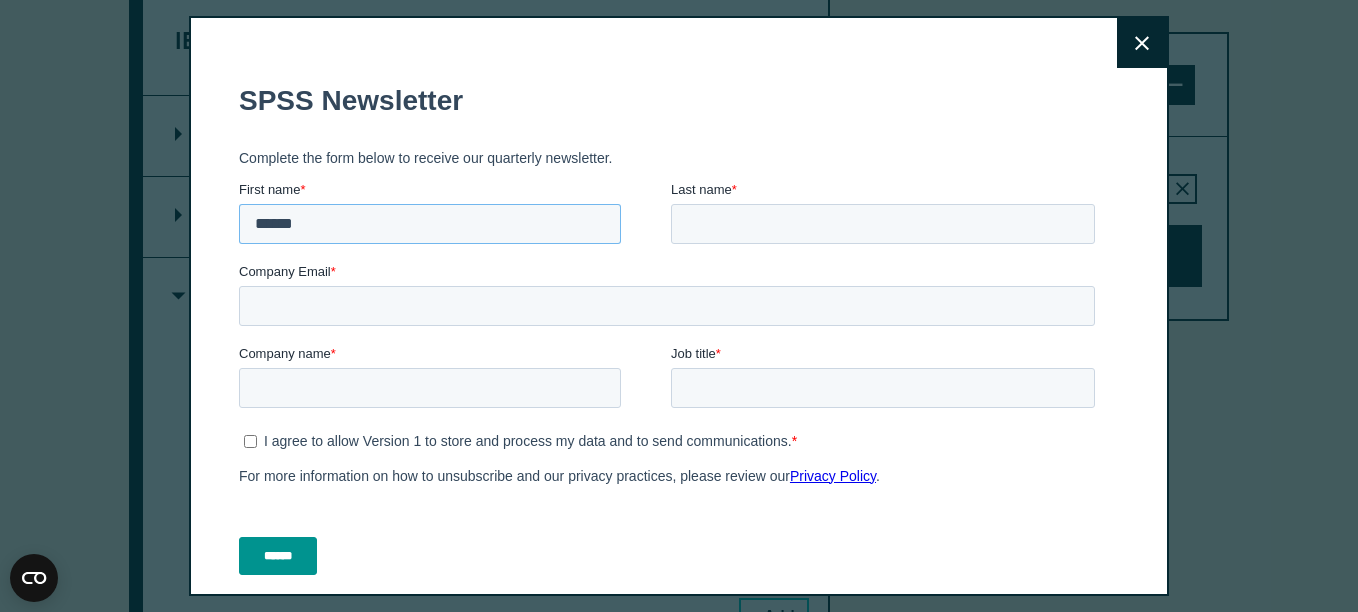 type on "******" 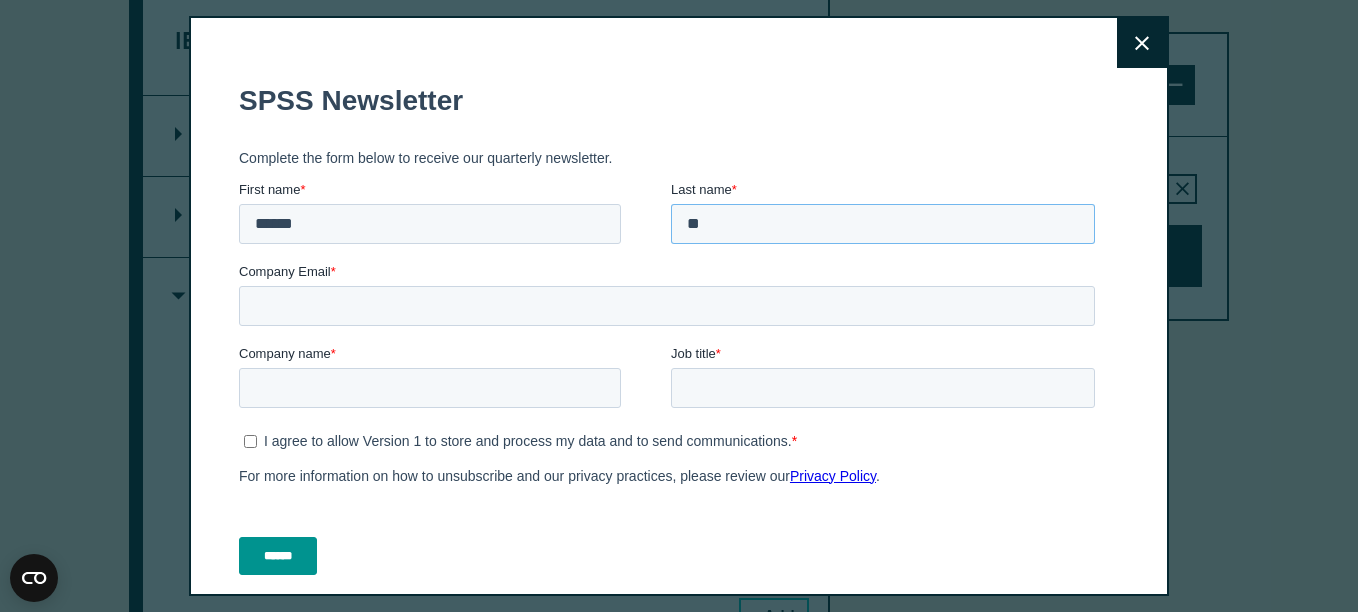 type on "**********" 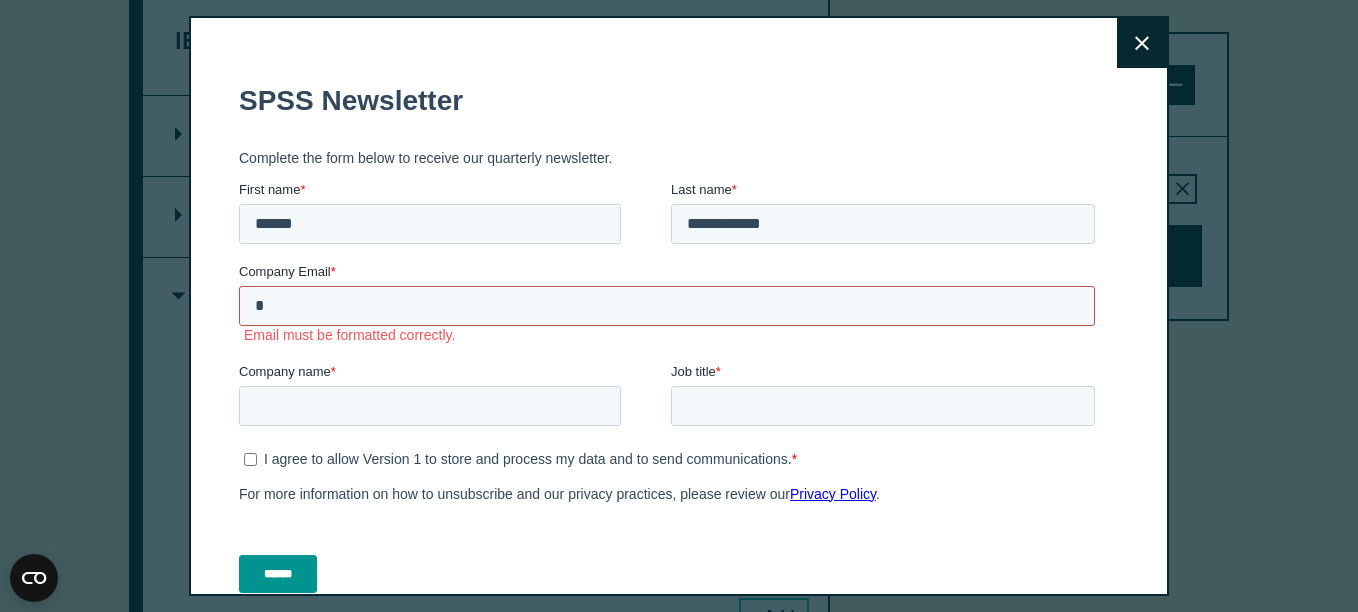 type on "**********" 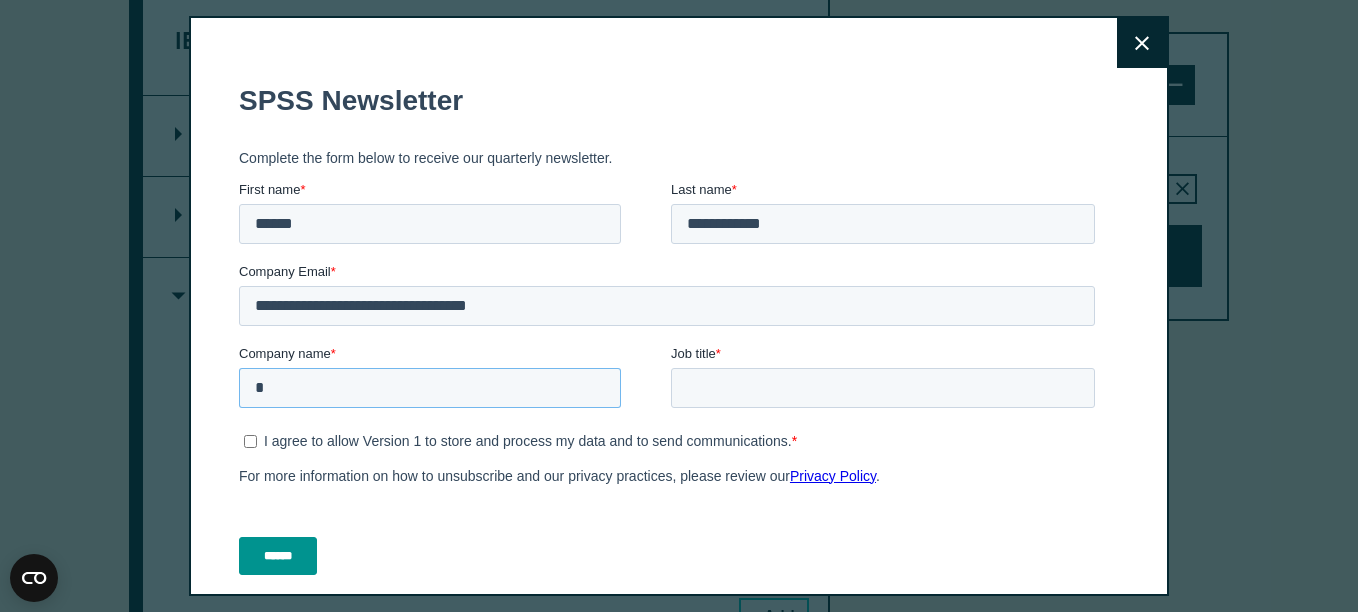 type on "****" 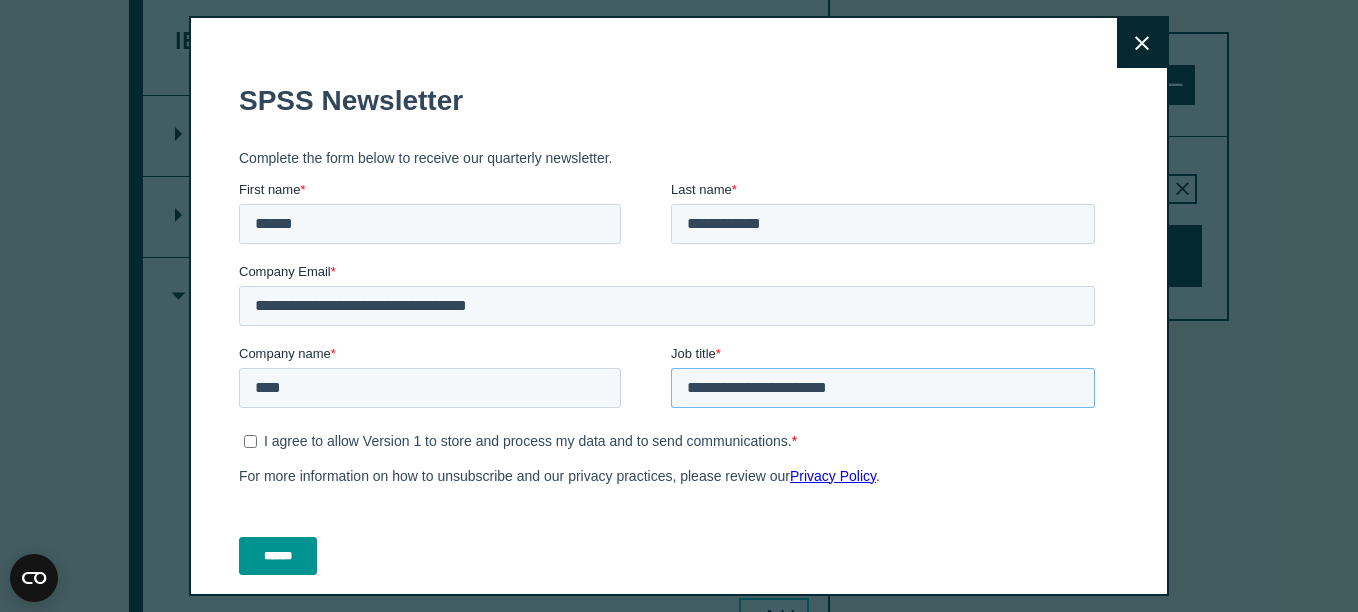 type on "**********" 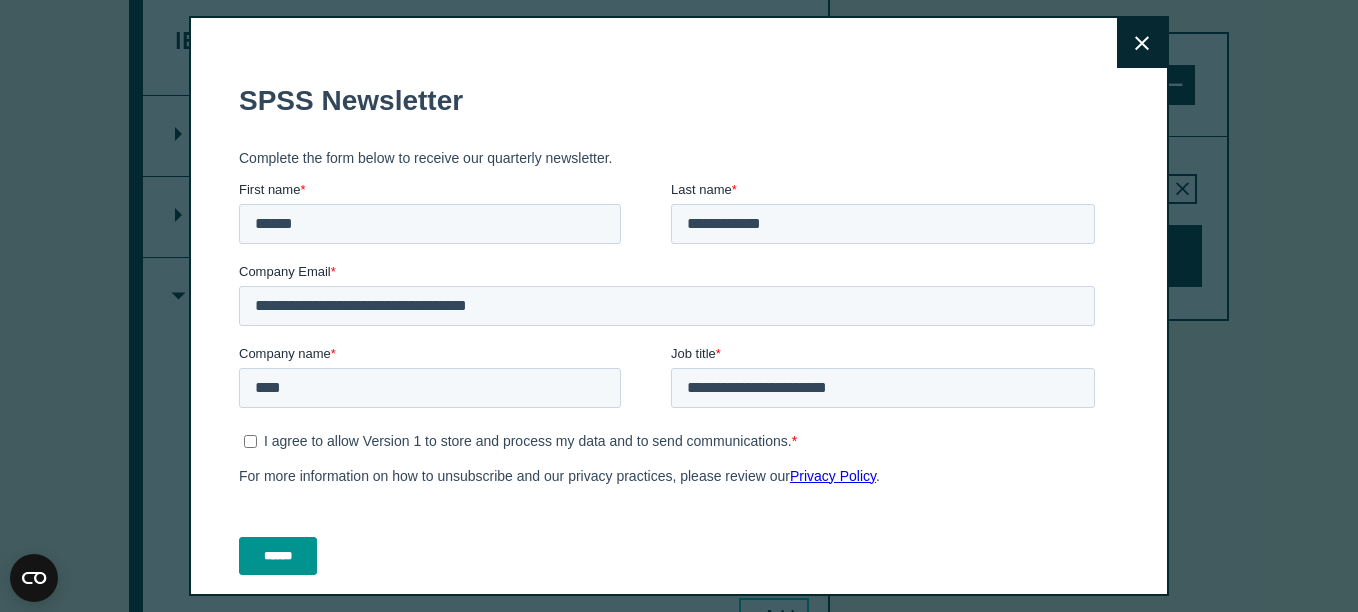 click on "******" at bounding box center (278, 556) 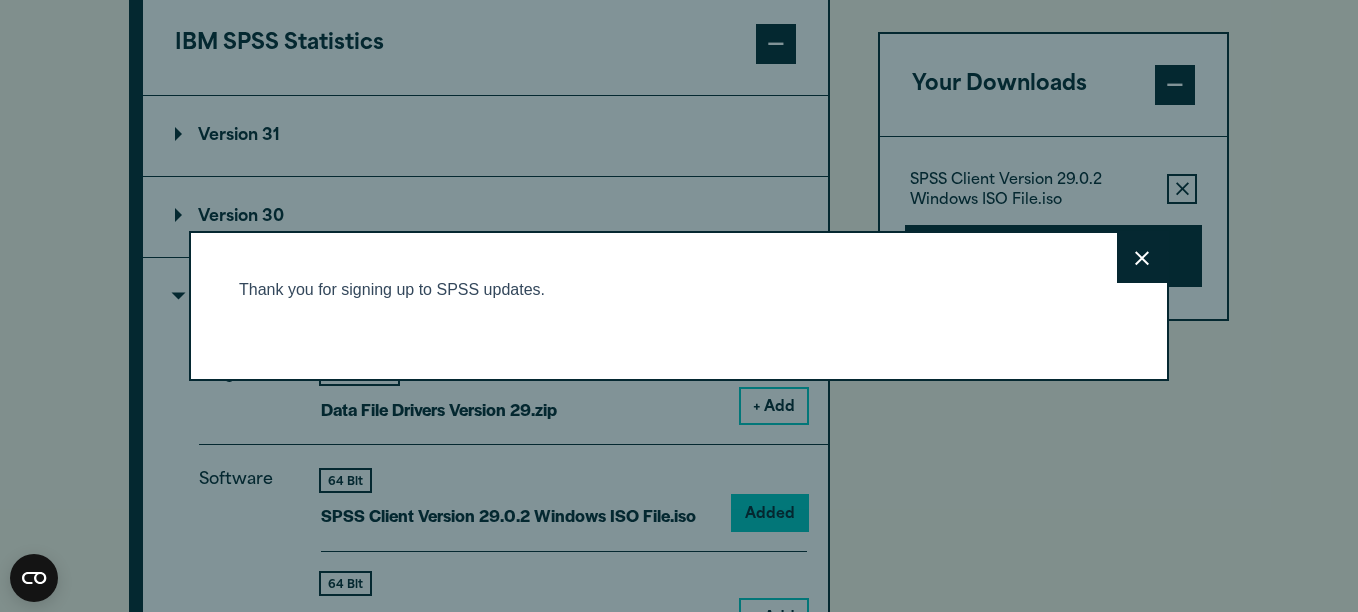 click 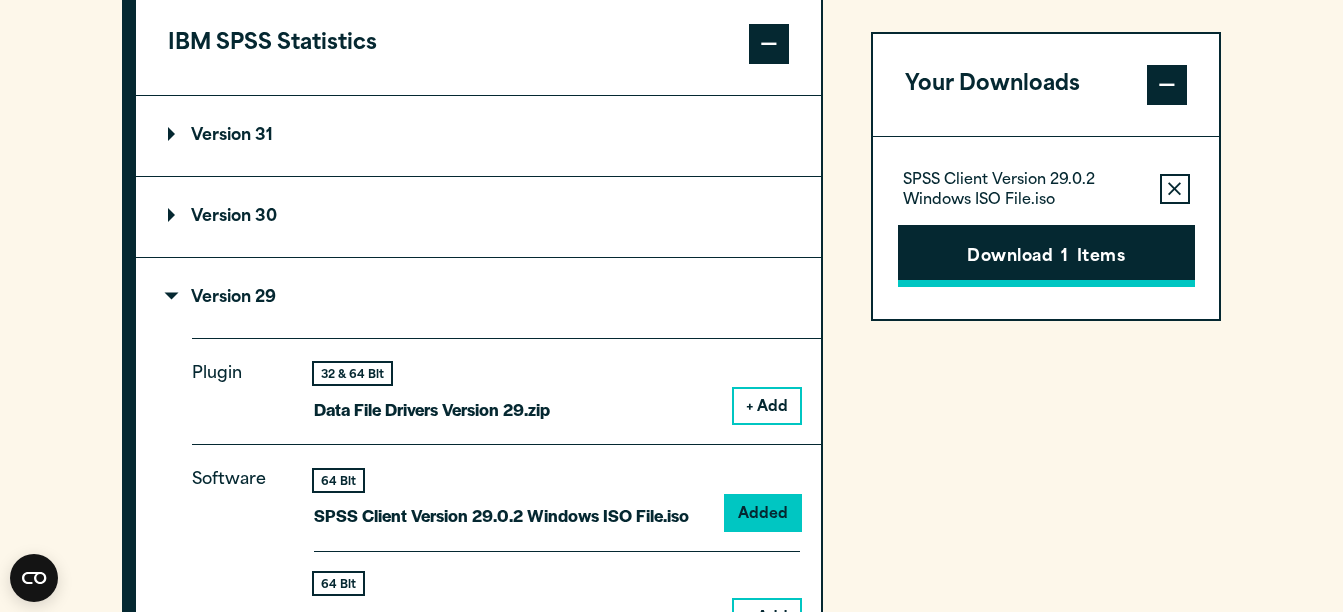 click on "Download  1  Items" at bounding box center [1046, 256] 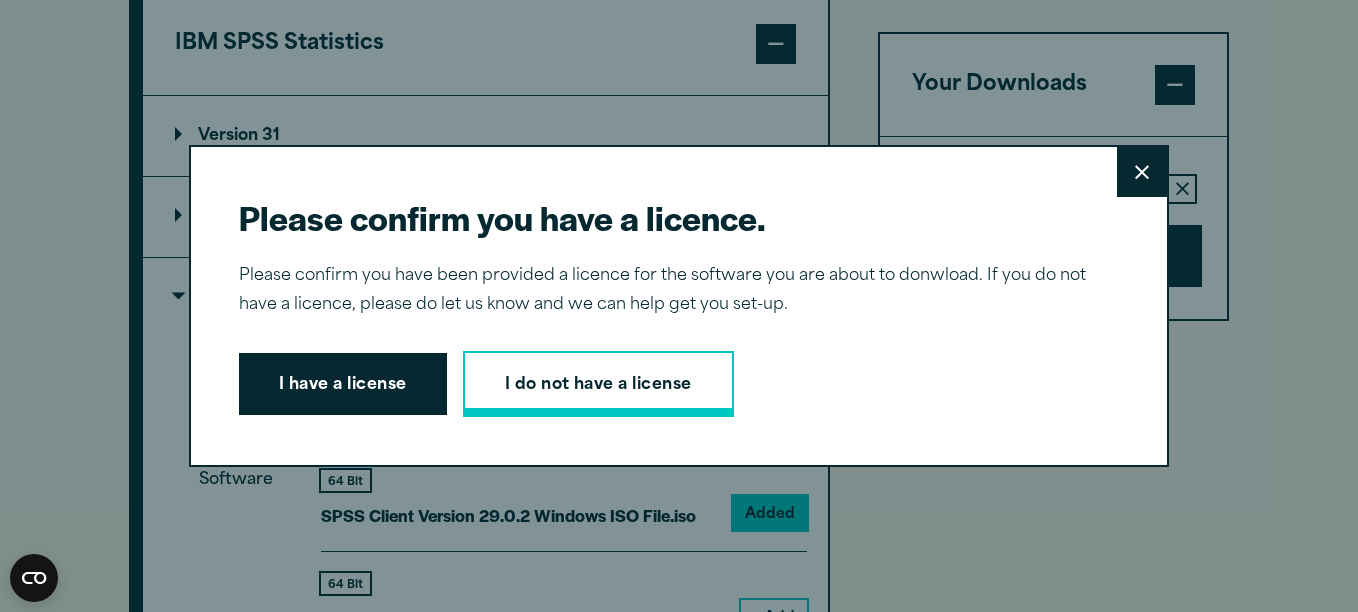 click on "I do not have a license" at bounding box center (598, 384) 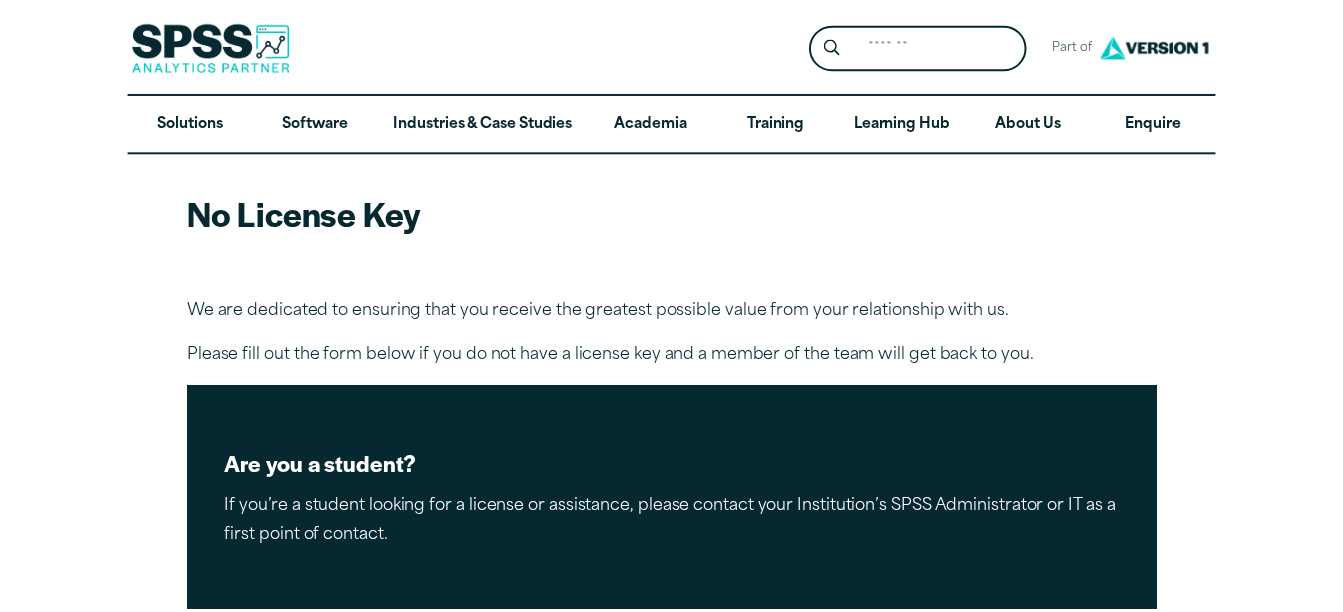 scroll, scrollTop: 0, scrollLeft: 0, axis: both 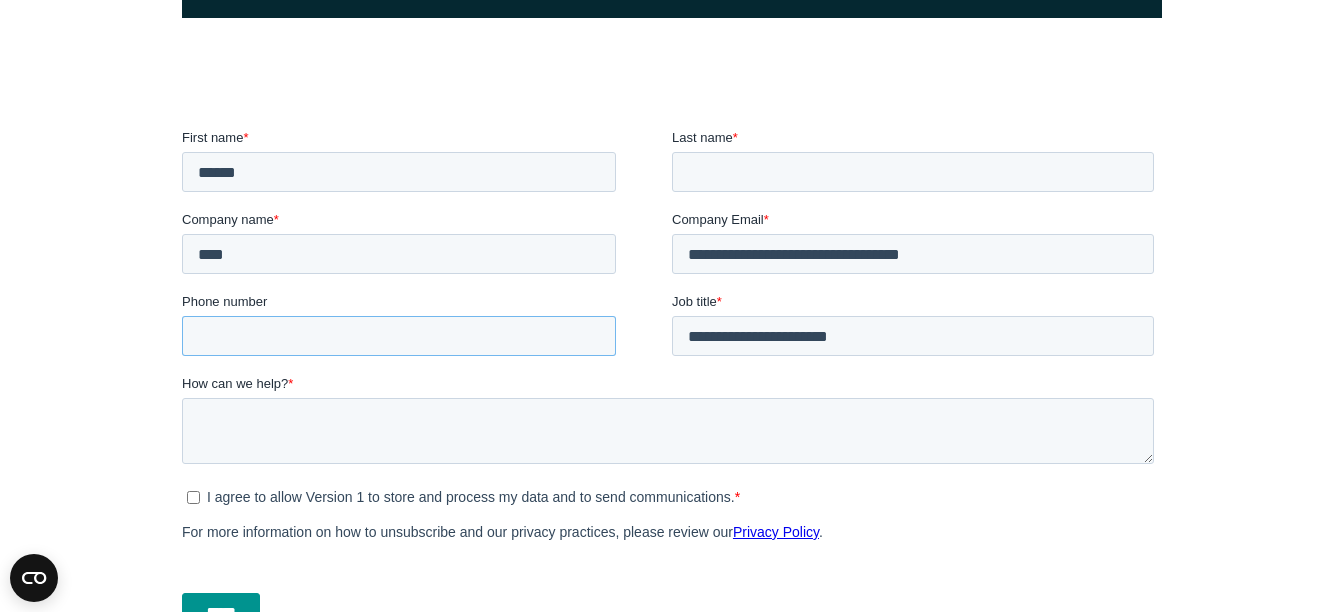 click on "Phone number" at bounding box center (398, 336) 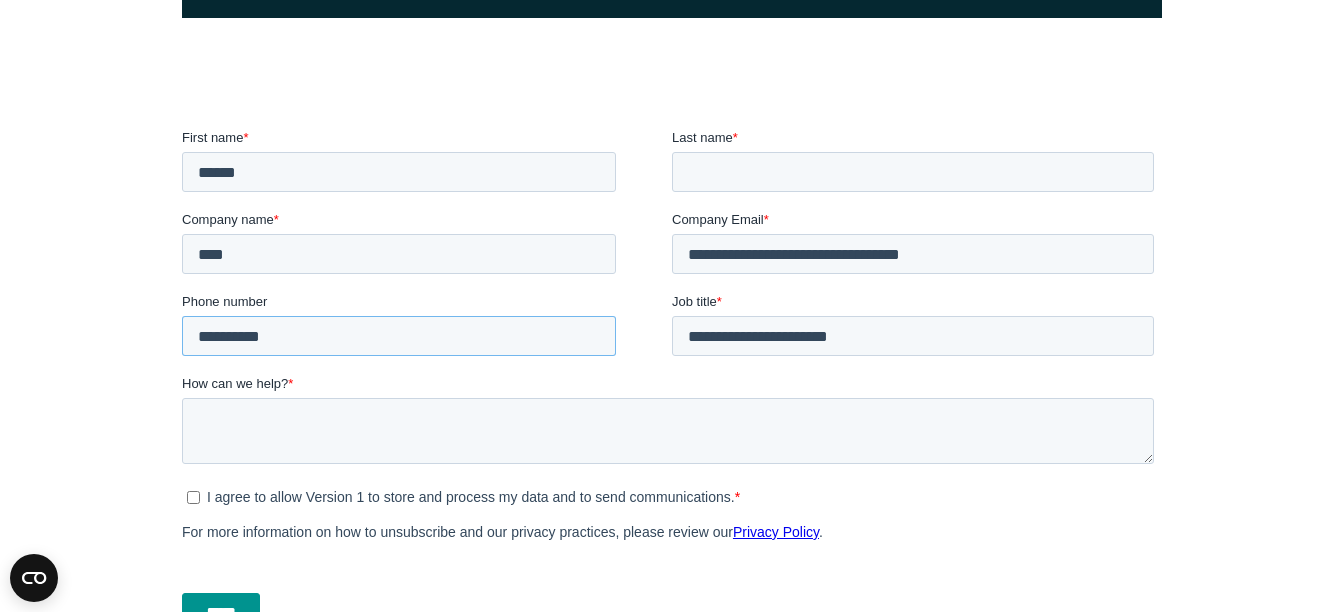 type on "**********" 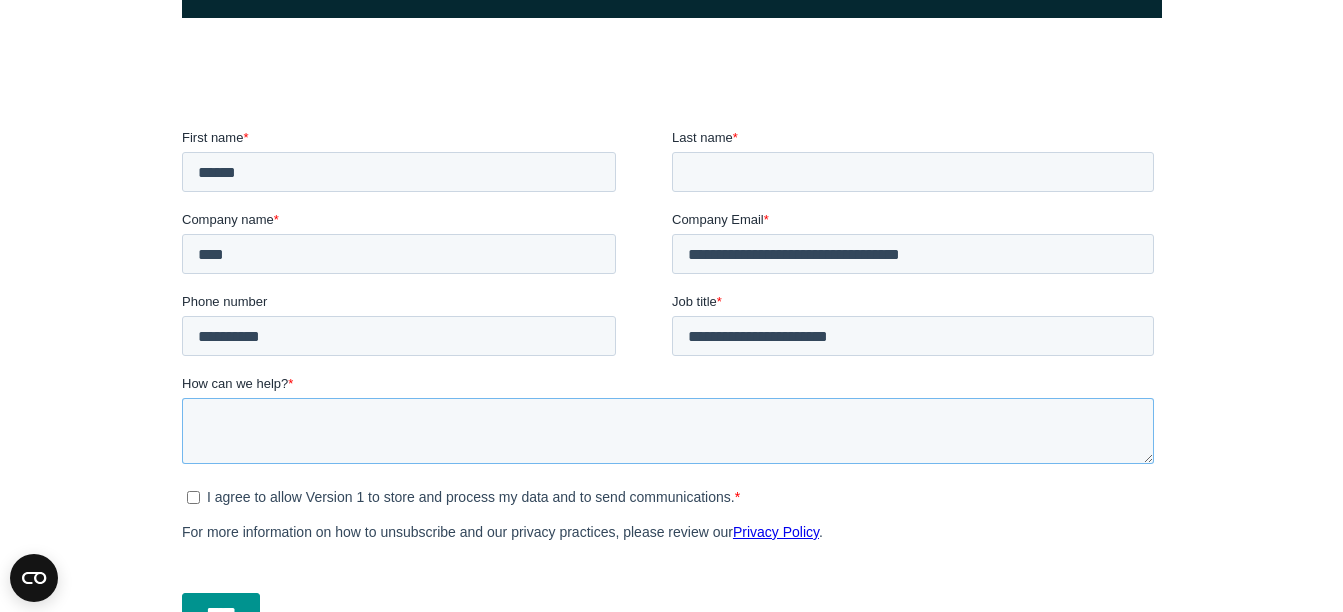 click on "How can we help? *" at bounding box center [667, 431] 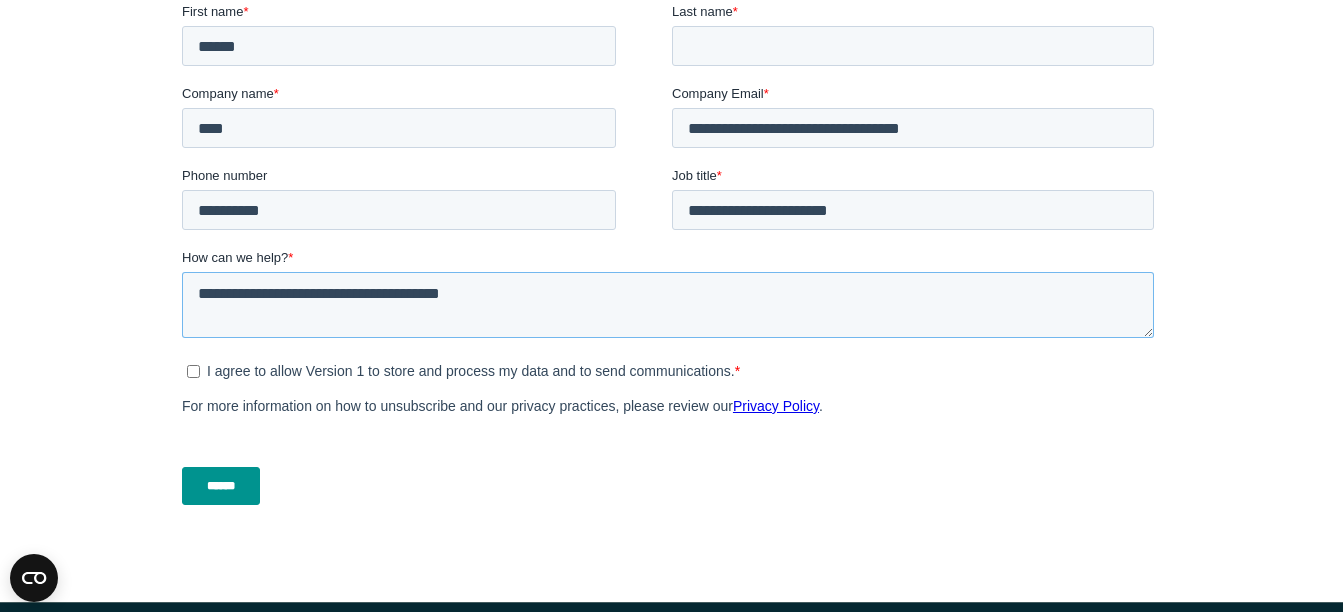scroll, scrollTop: 807, scrollLeft: 0, axis: vertical 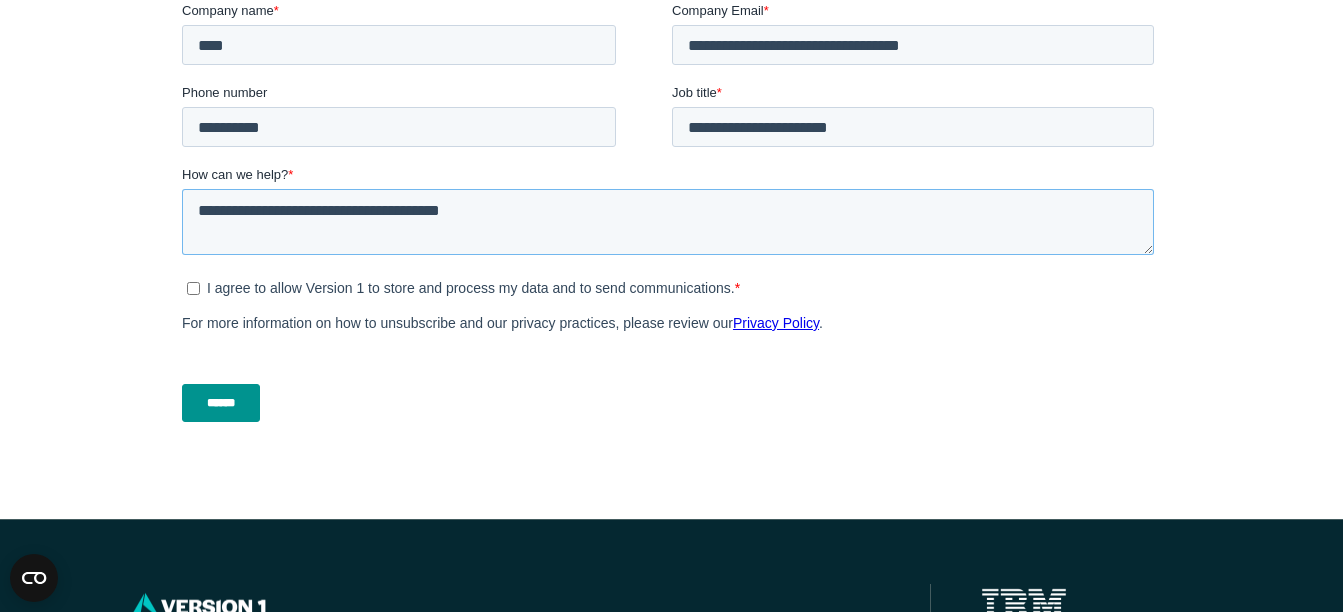 type on "**********" 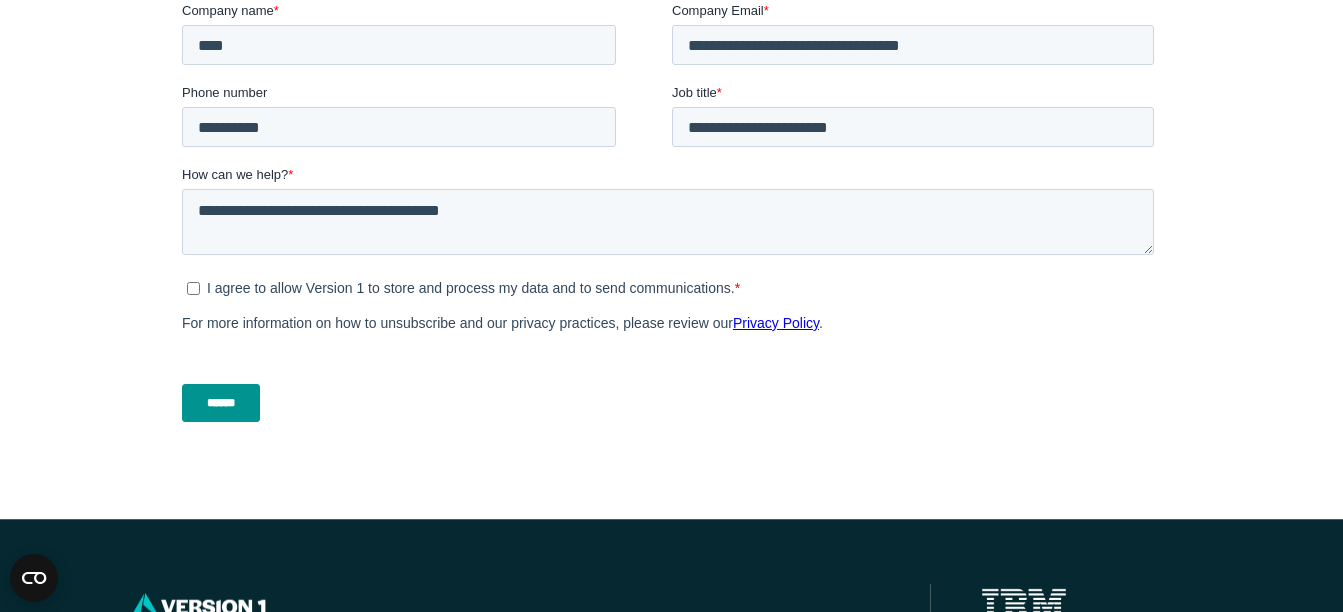 click on "I agree to allow Version 1 to store and process my data and to send communications." at bounding box center [470, 289] 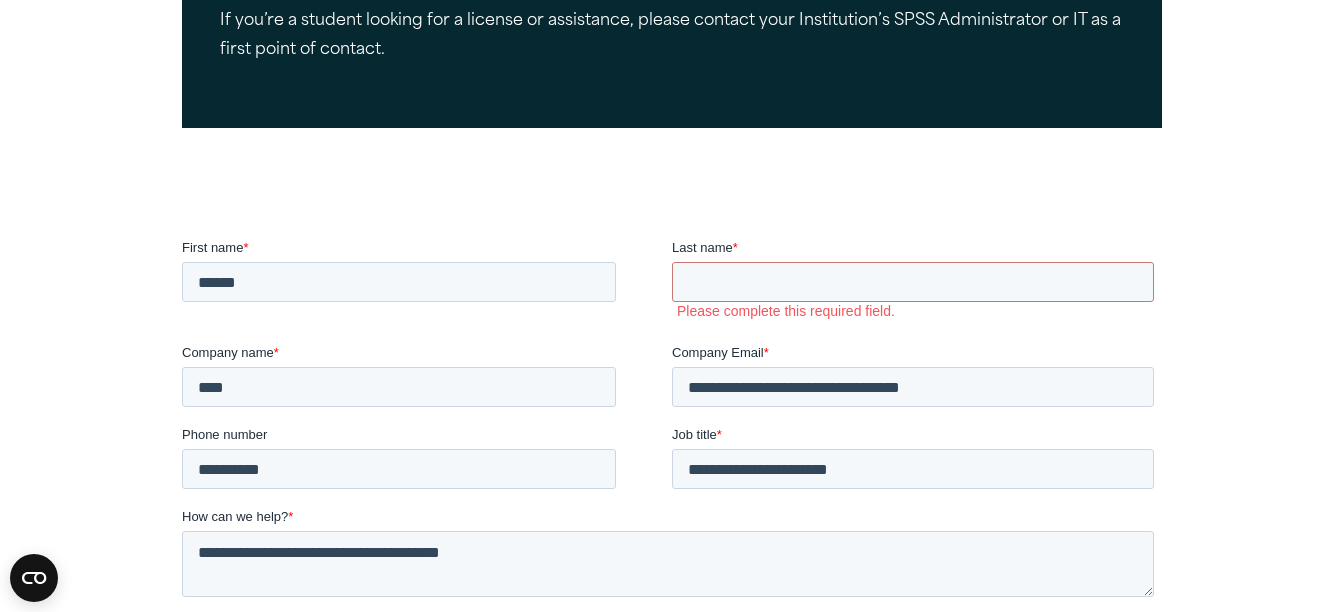 scroll, scrollTop: 485, scrollLeft: 0, axis: vertical 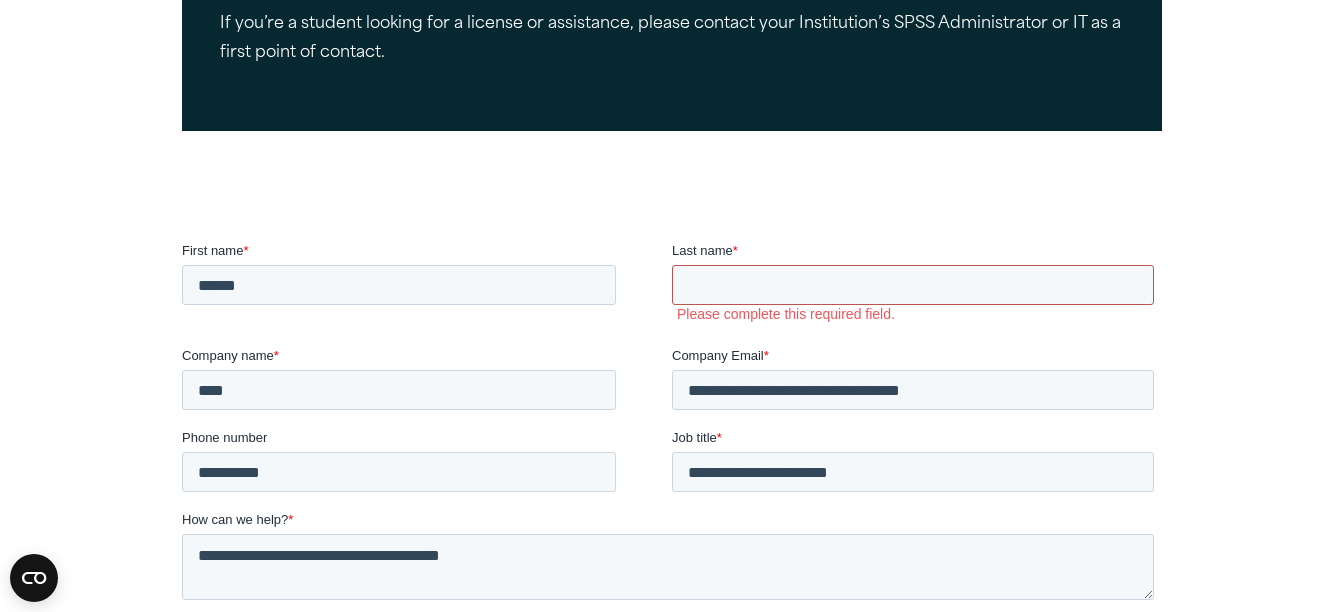 click on "Last name *" at bounding box center [912, 285] 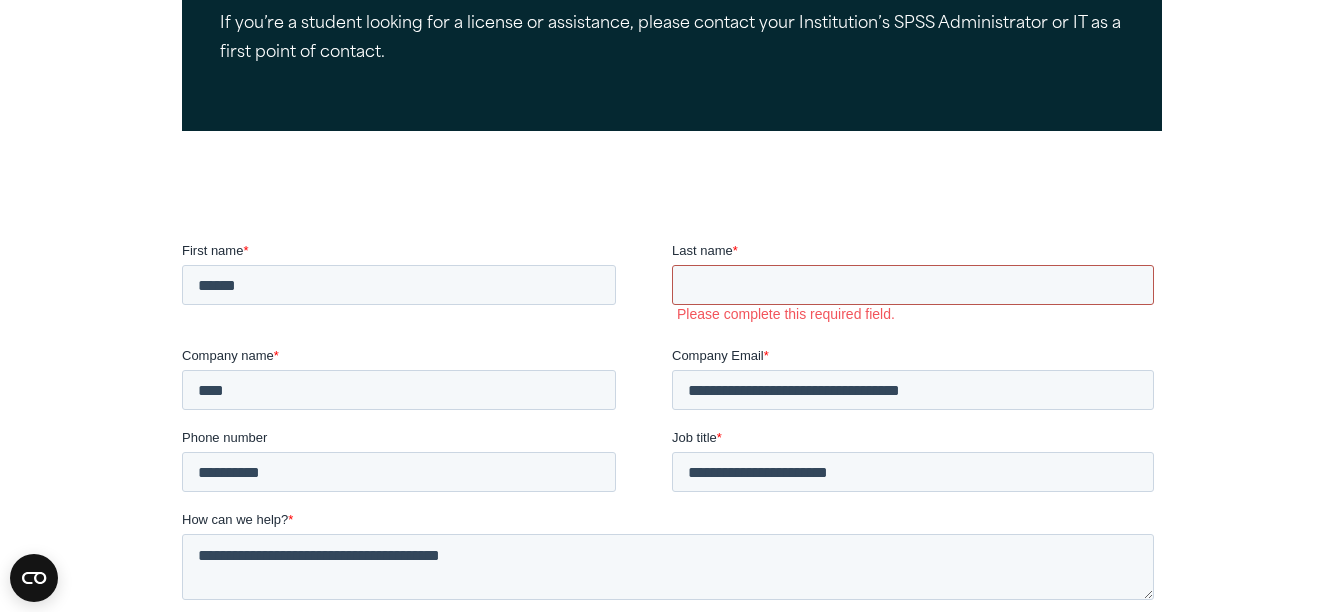 type on "**********" 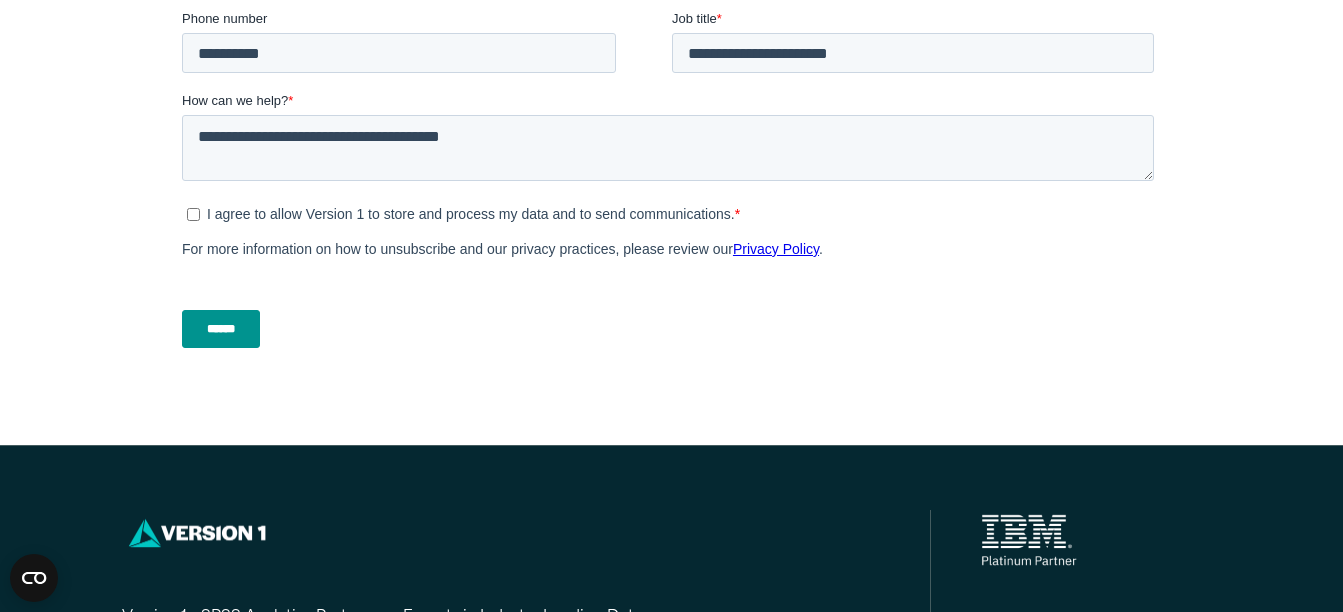 scroll, scrollTop: 890, scrollLeft: 0, axis: vertical 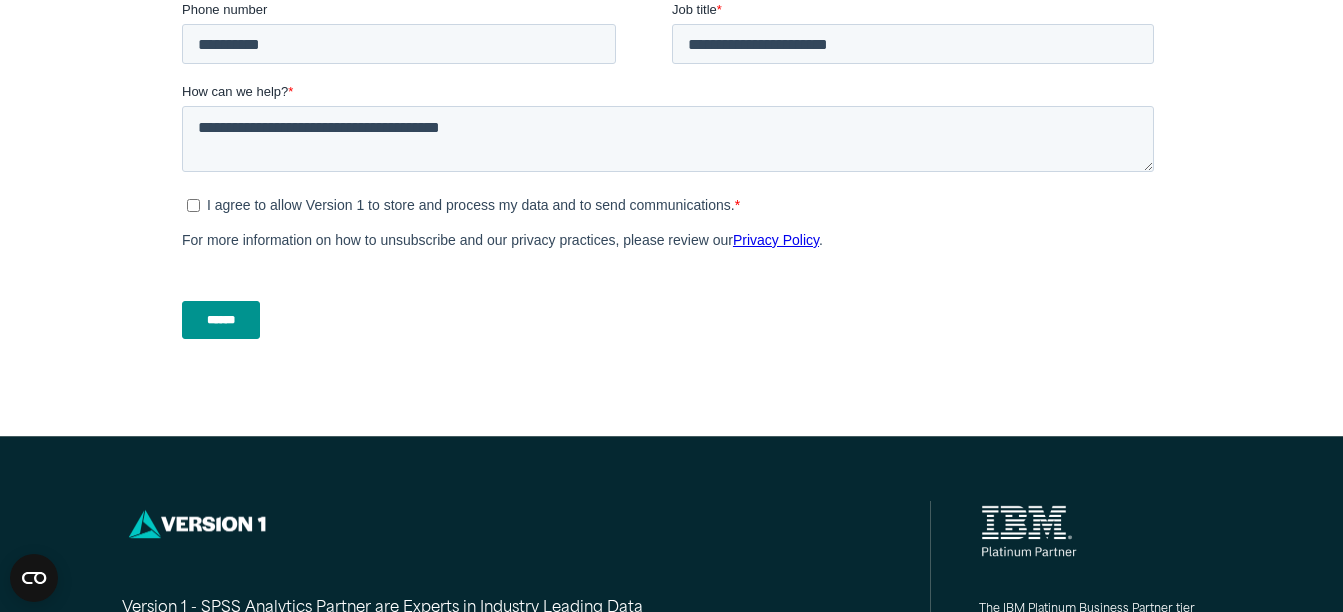 click on "******" at bounding box center [220, 321] 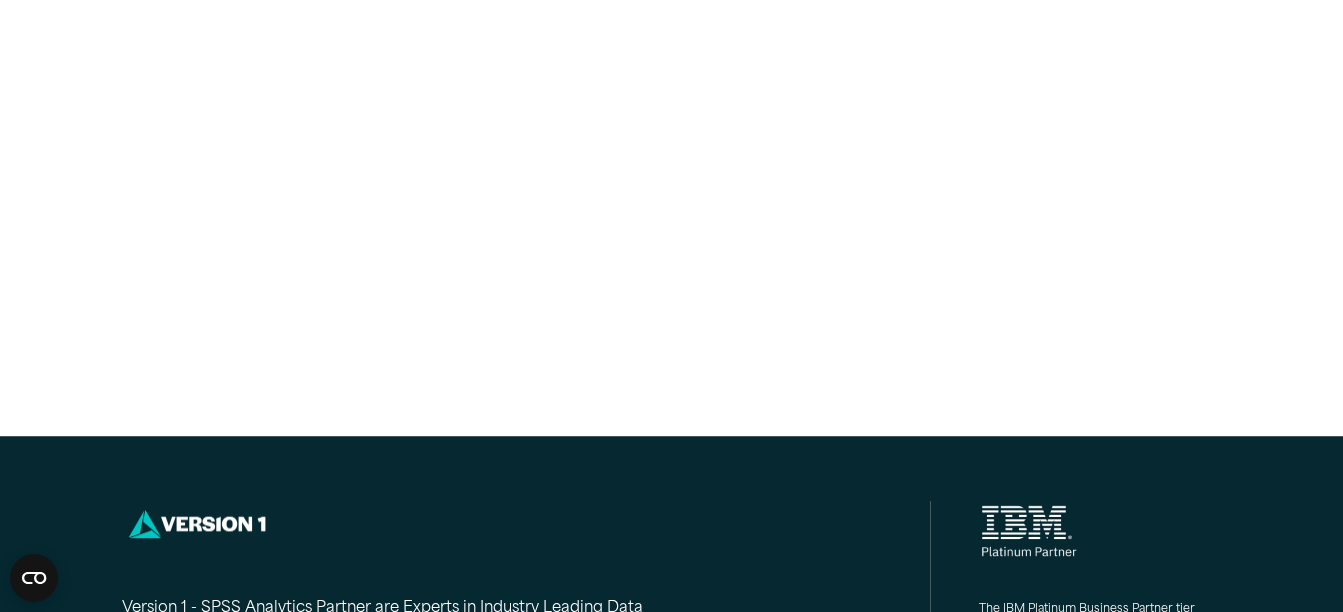 scroll, scrollTop: 624, scrollLeft: 0, axis: vertical 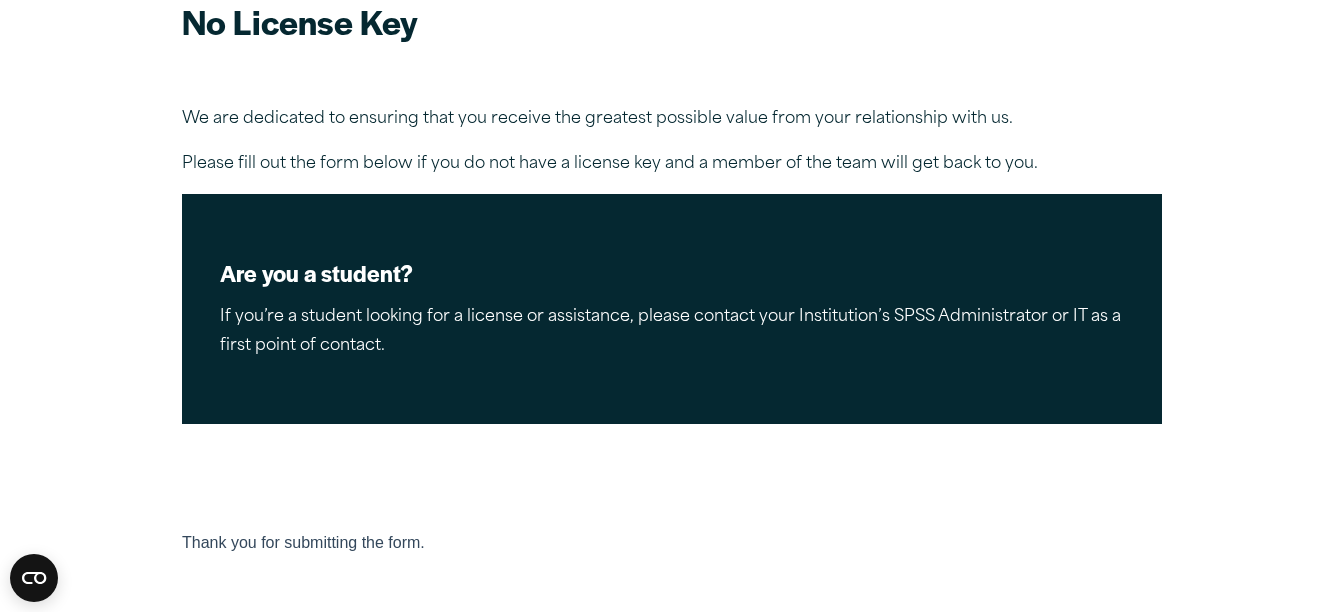 click on "Are you a student?" at bounding box center [672, 273] 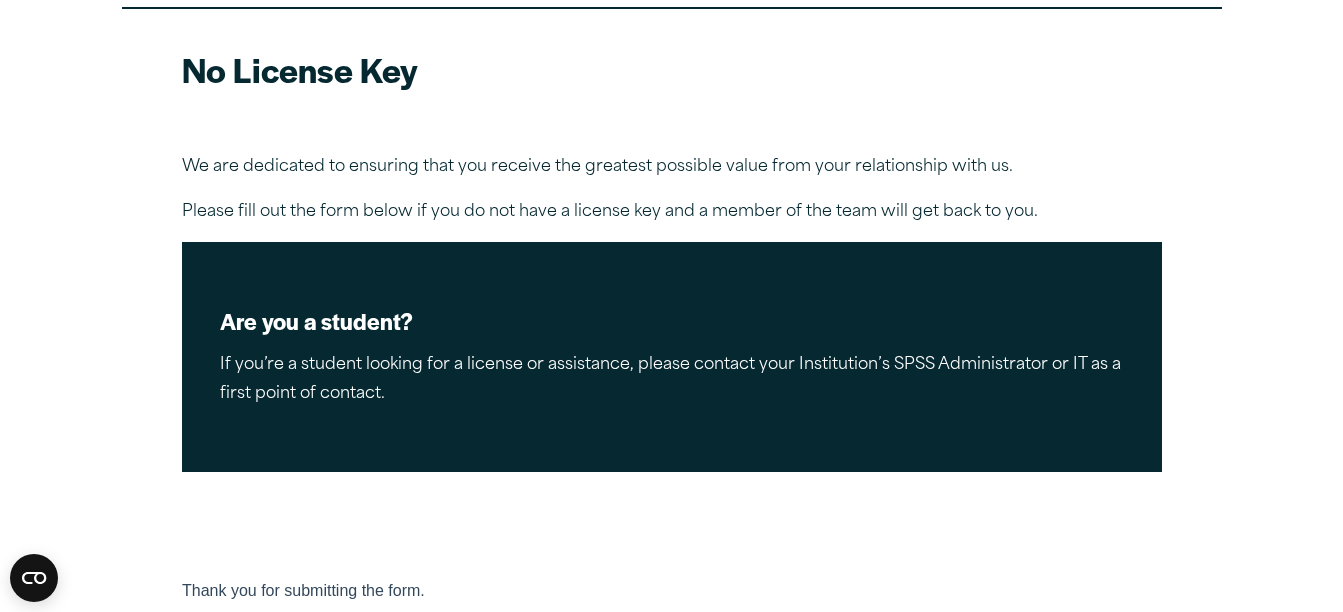 scroll, scrollTop: 0, scrollLeft: 0, axis: both 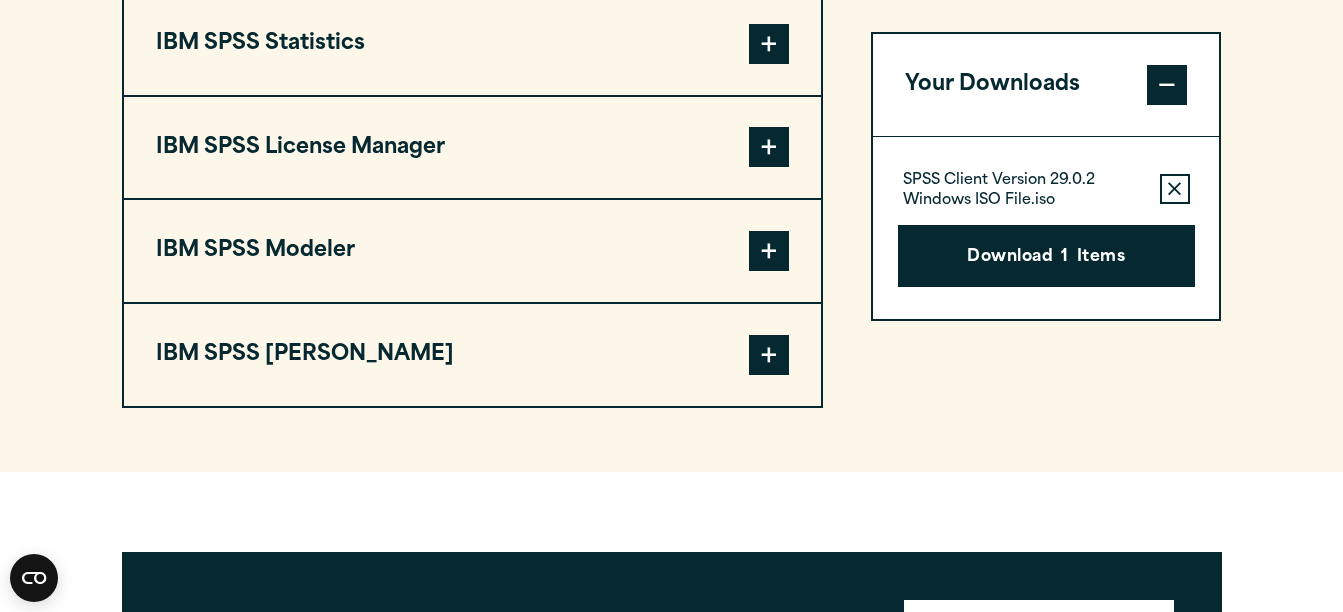 click on "IBM SPSS Statistics" at bounding box center (472, 44) 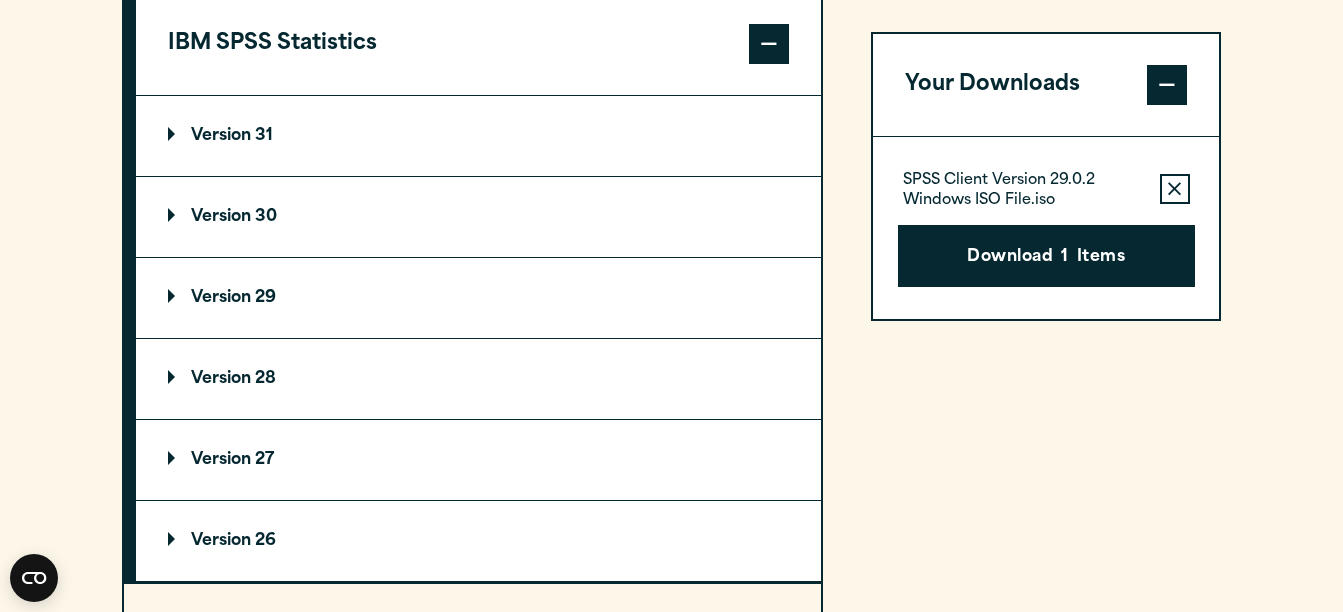 click on "Version 30" at bounding box center [478, 217] 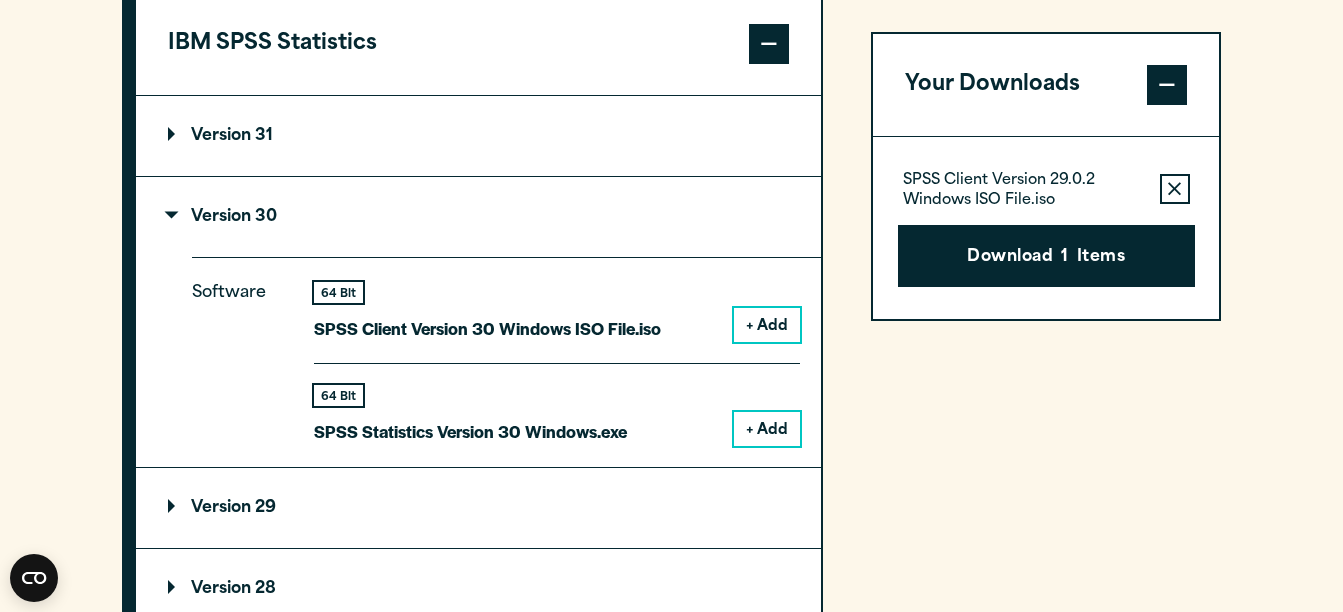 click on "+ Add" at bounding box center [767, 429] 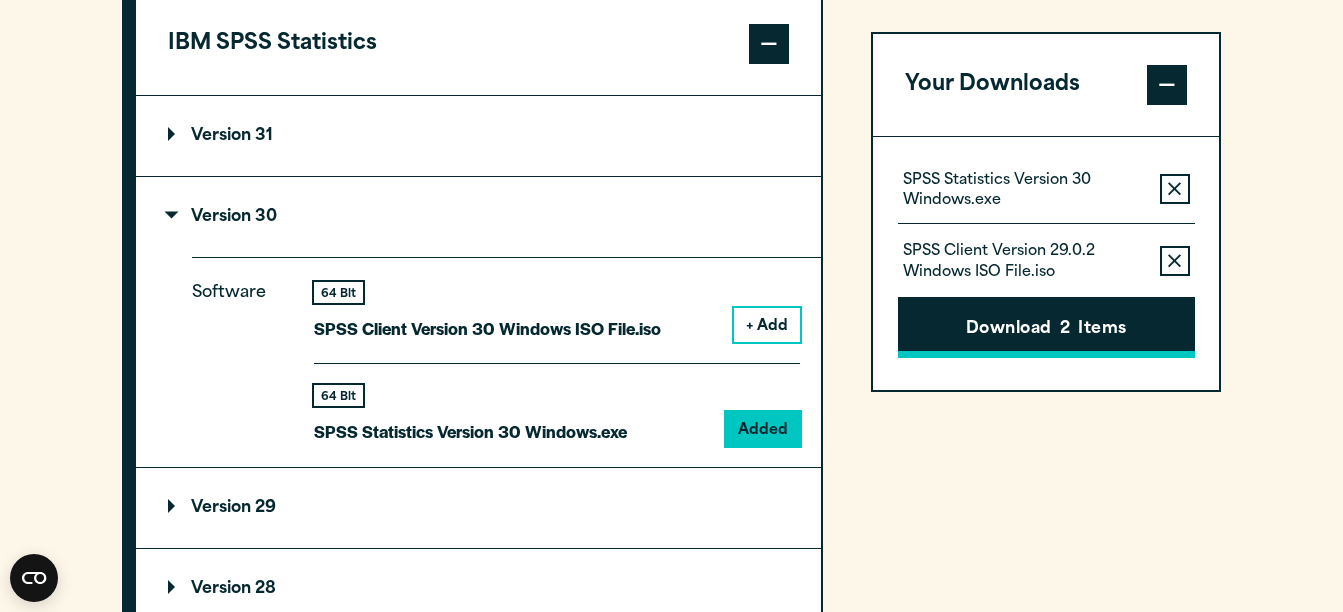 click on "Download  2  Items" at bounding box center (1046, 328) 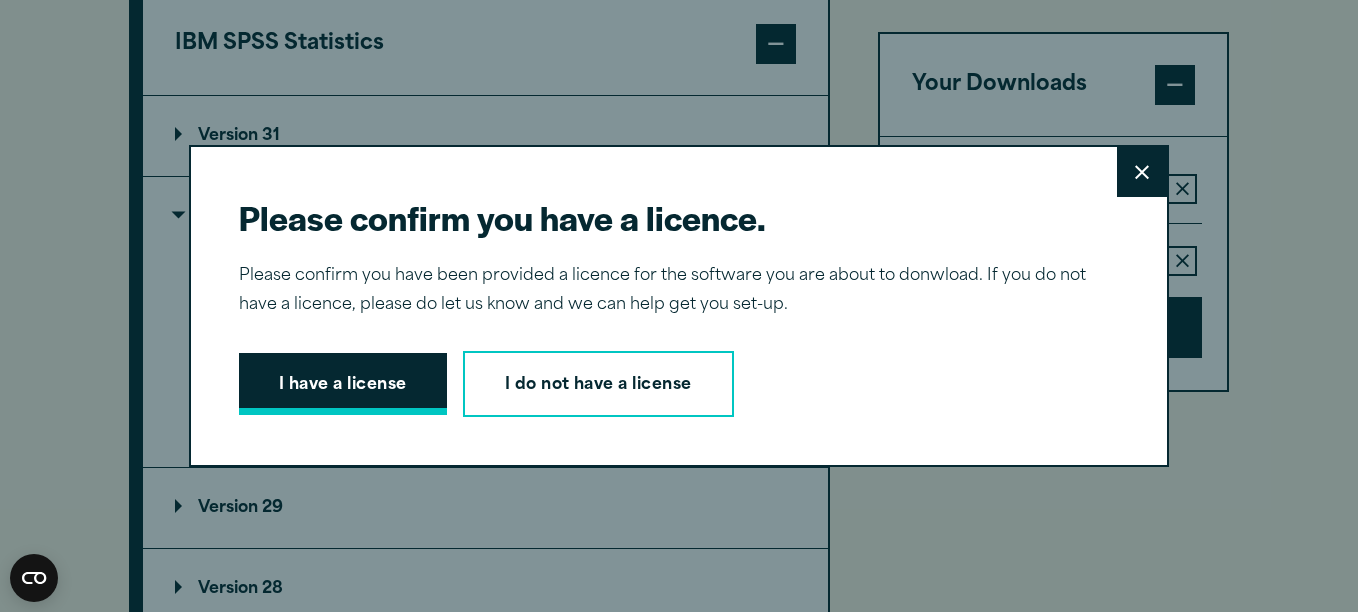 click on "I have a license" at bounding box center [343, 384] 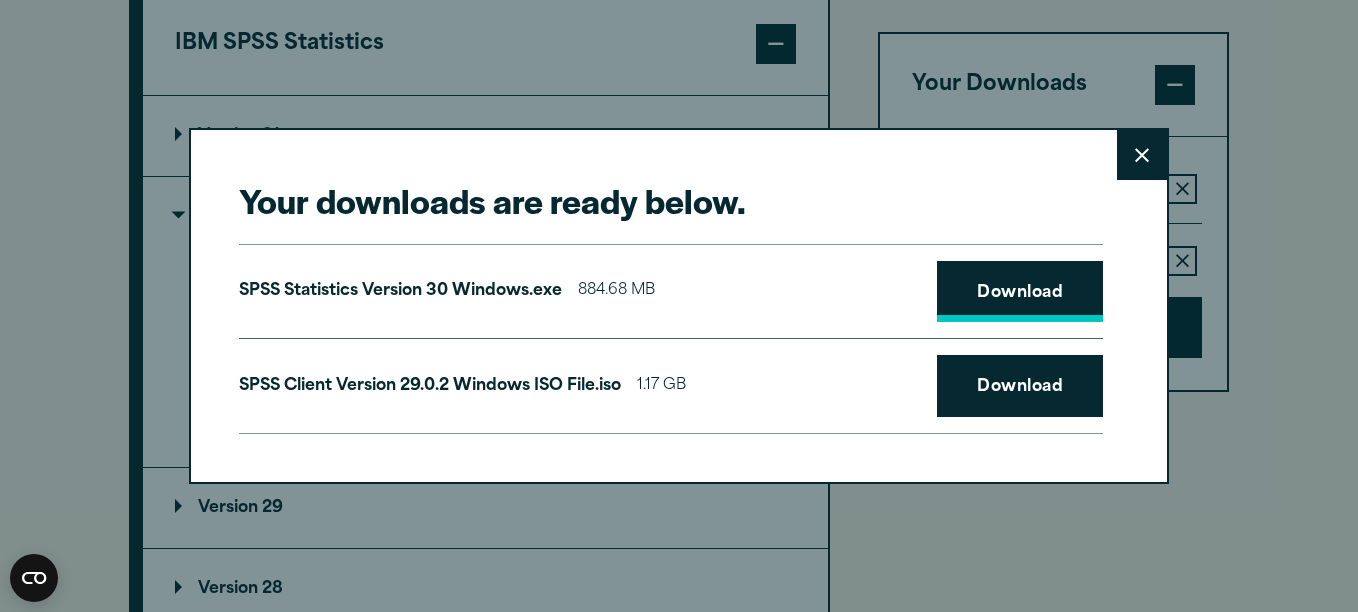 click on "Download" at bounding box center (1020, 292) 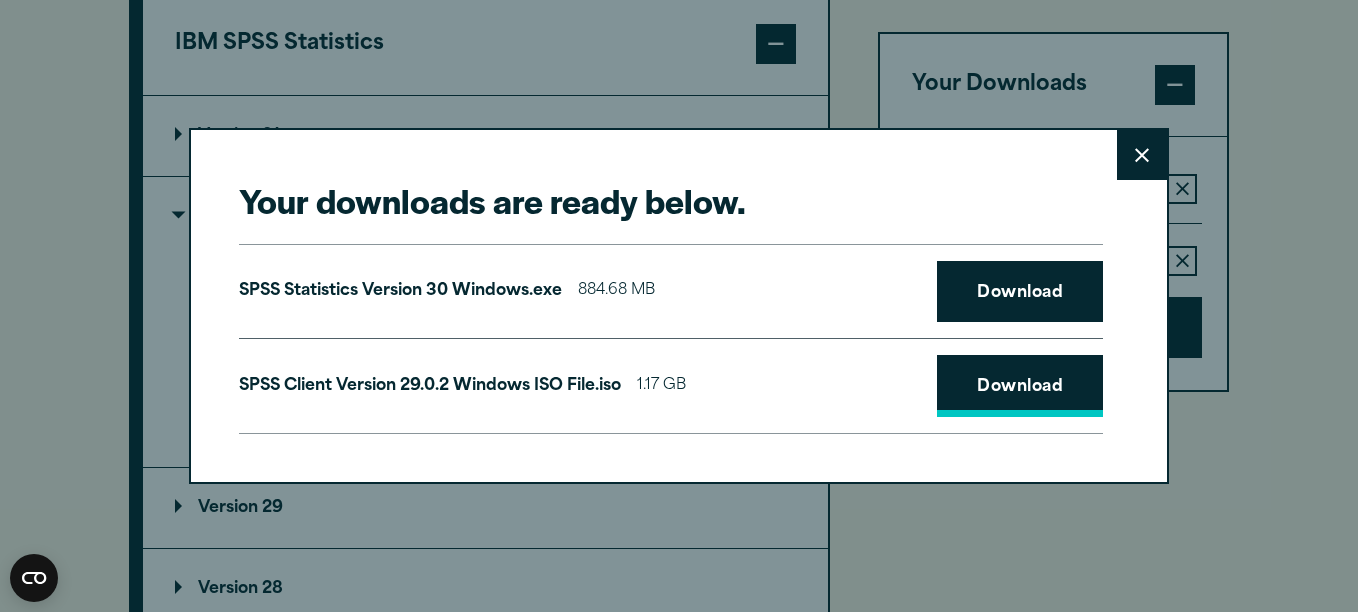 click on "Download" at bounding box center [1020, 386] 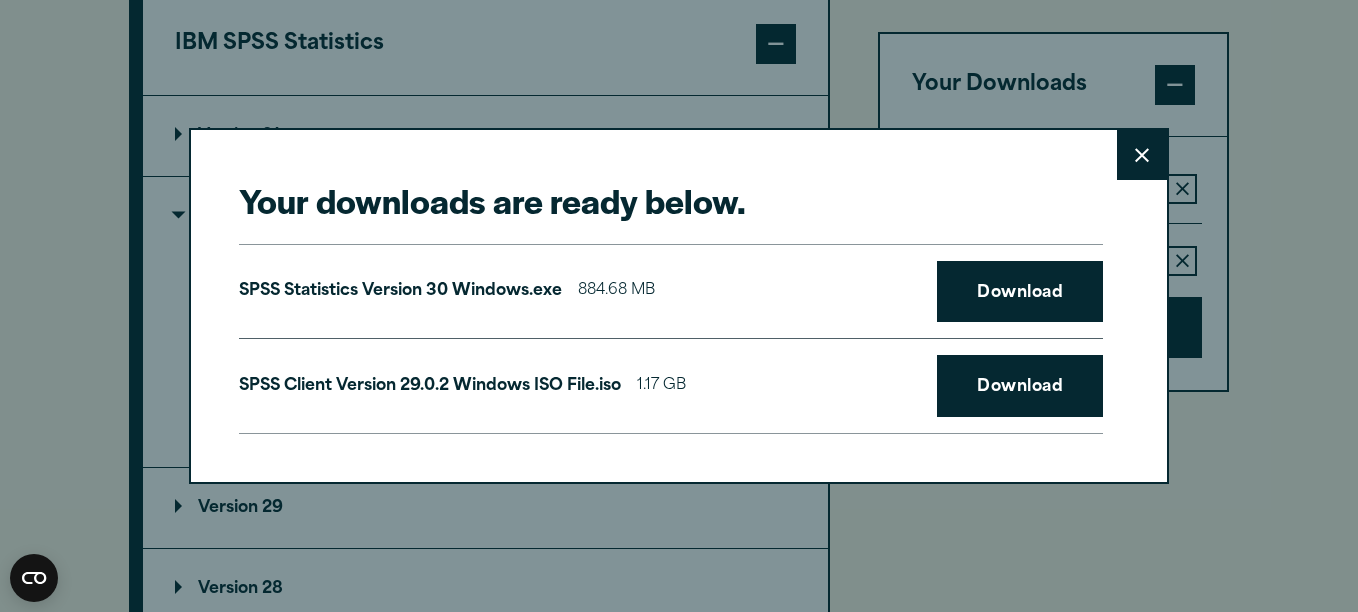 click on "Your downloads are ready below.
Close
SPSS Statistics Version 30 Windows.exe
884.68 MB
Download
SPSS Client Version 29.0.2 Windows ISO File.iso
1.17 GB
Download" at bounding box center [679, 306] 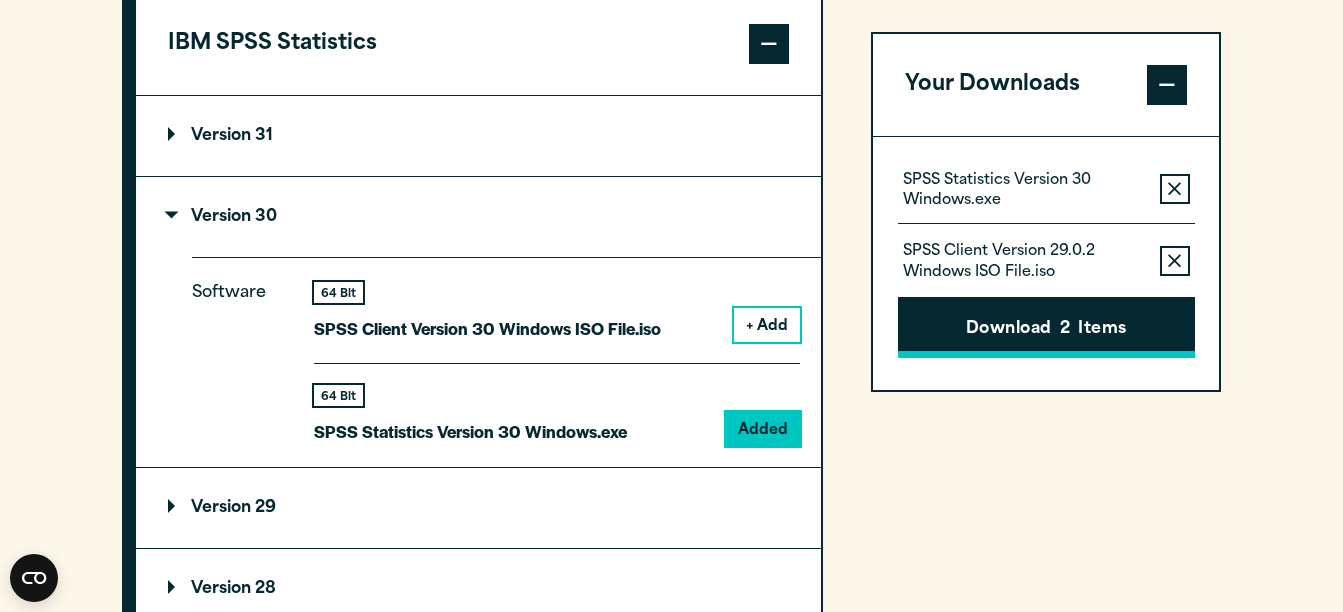 click on "2" at bounding box center [1065, 330] 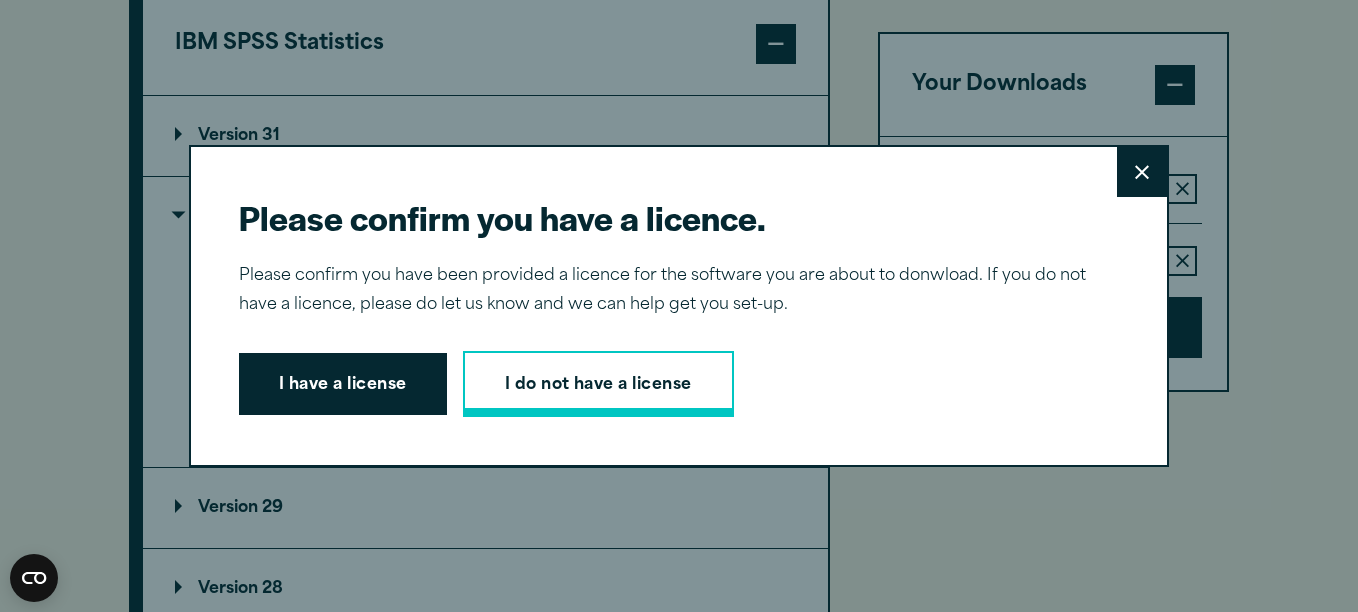 click on "I do not have a license" at bounding box center [598, 384] 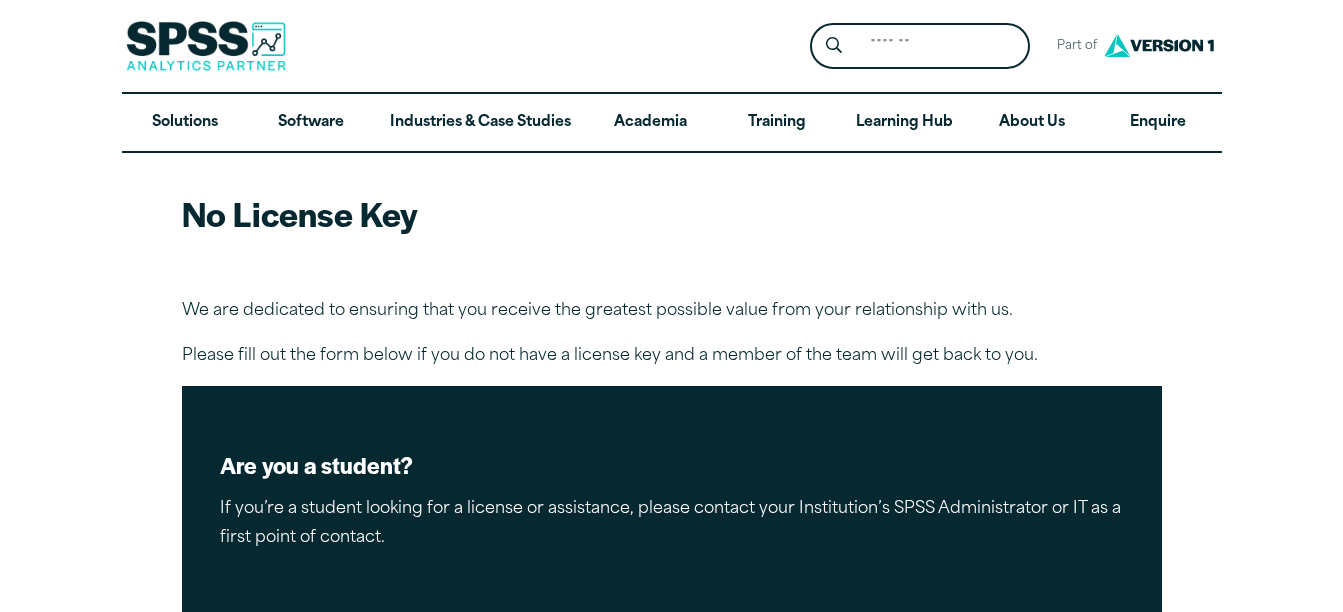 scroll, scrollTop: 0, scrollLeft: 0, axis: both 